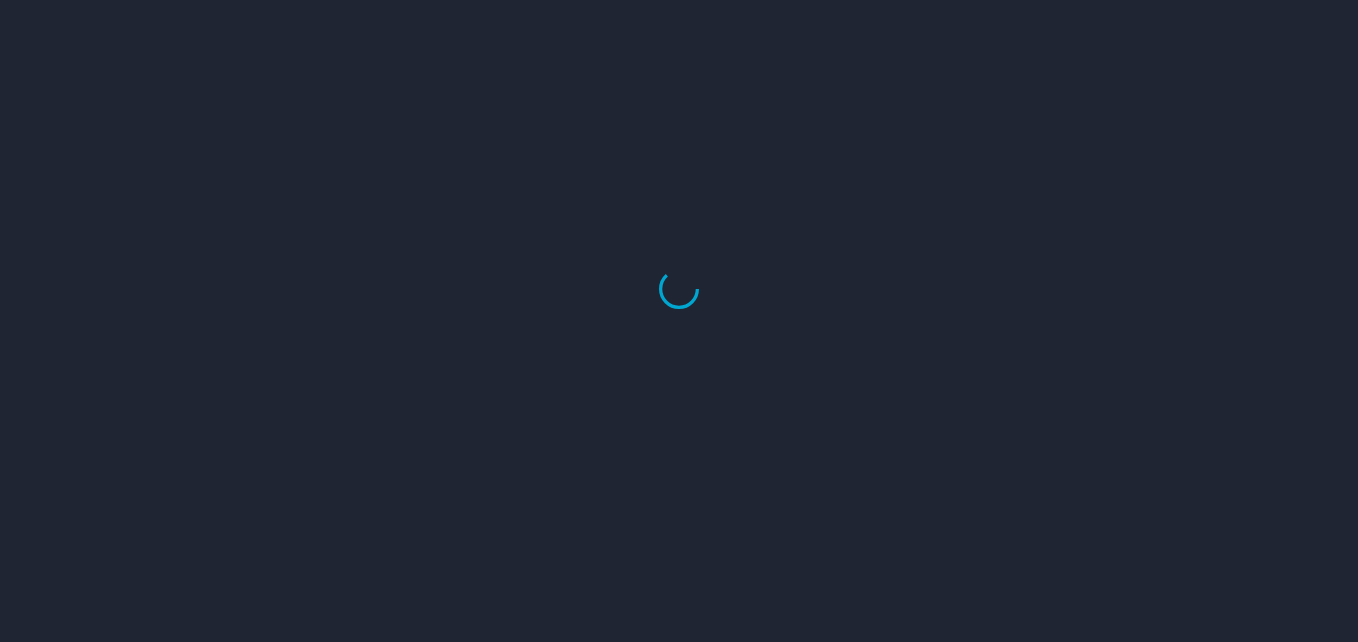scroll, scrollTop: 0, scrollLeft: 0, axis: both 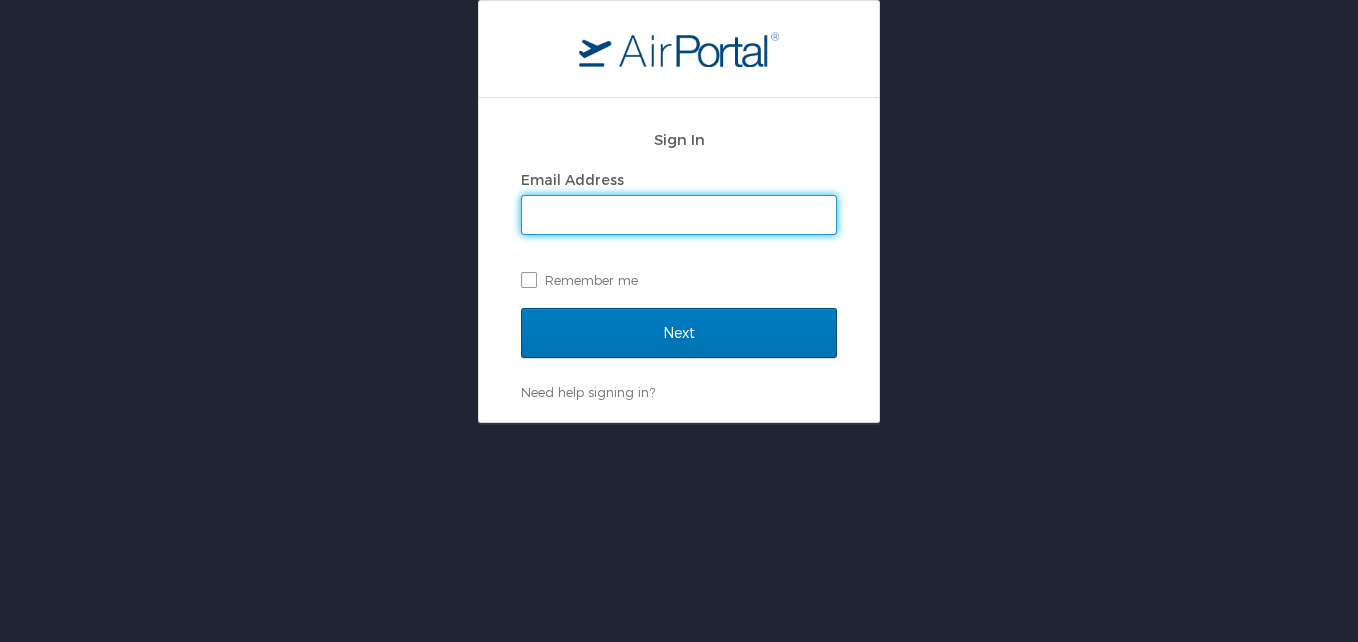 click on "Email Address" at bounding box center [679, 215] 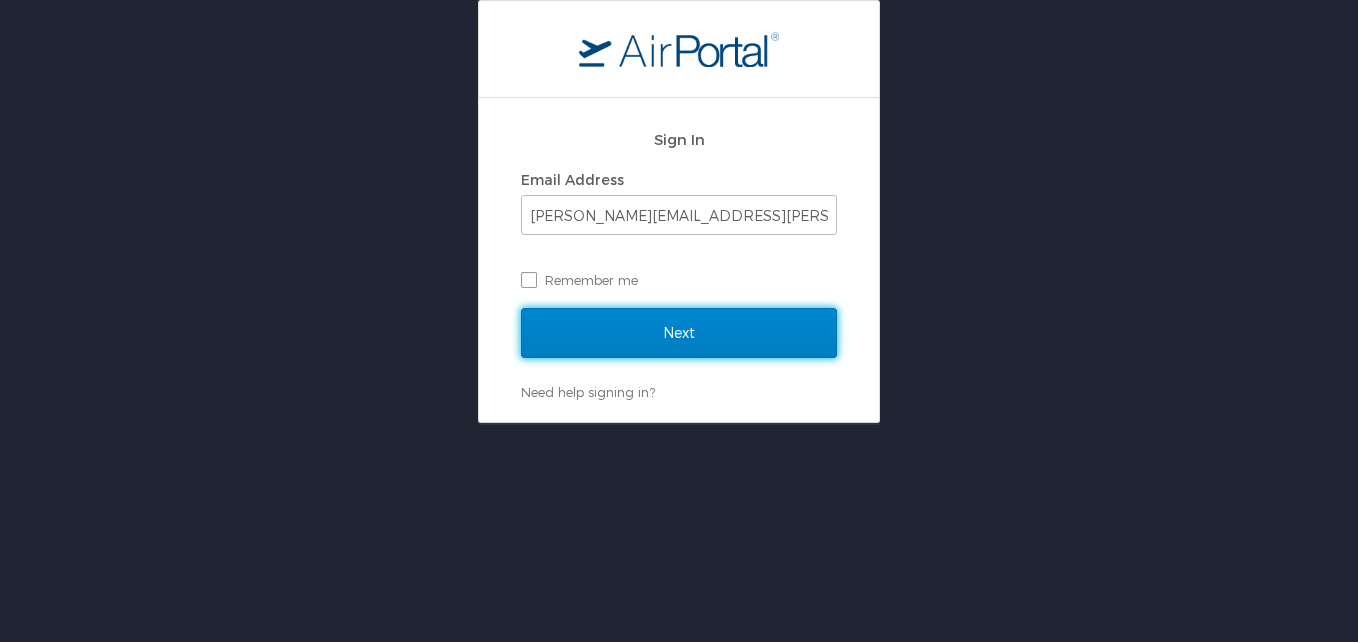click on "Next" at bounding box center (679, 333) 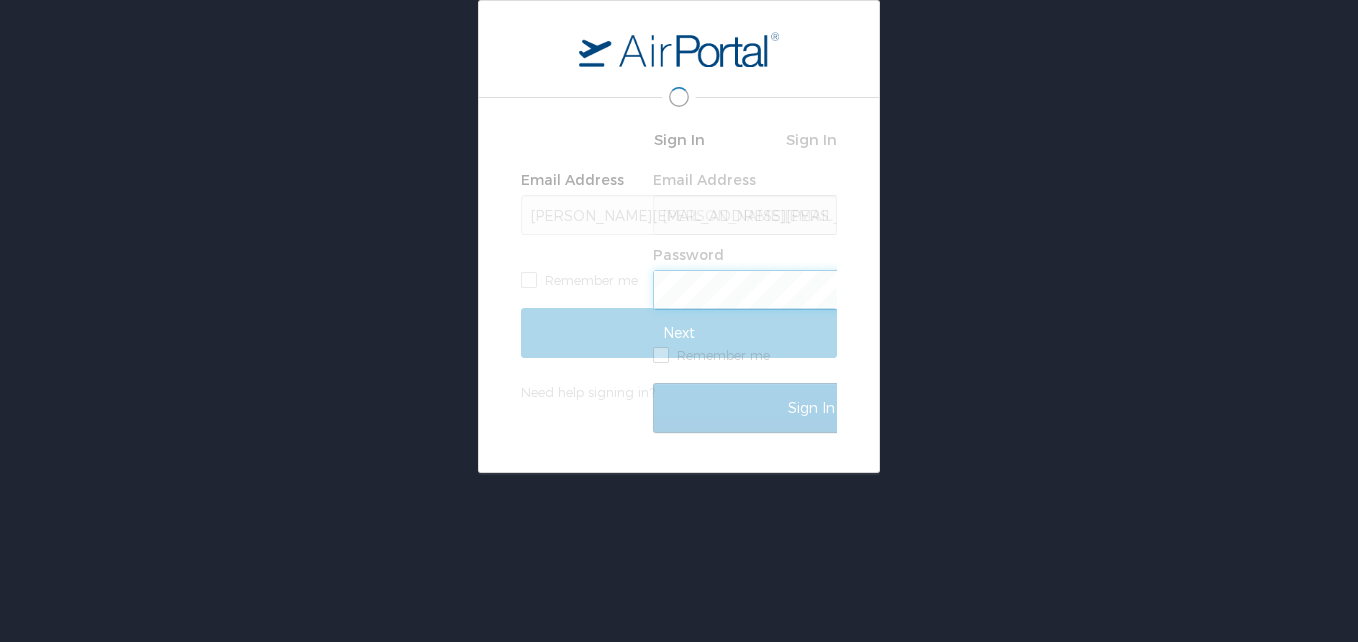 scroll, scrollTop: 0, scrollLeft: 0, axis: both 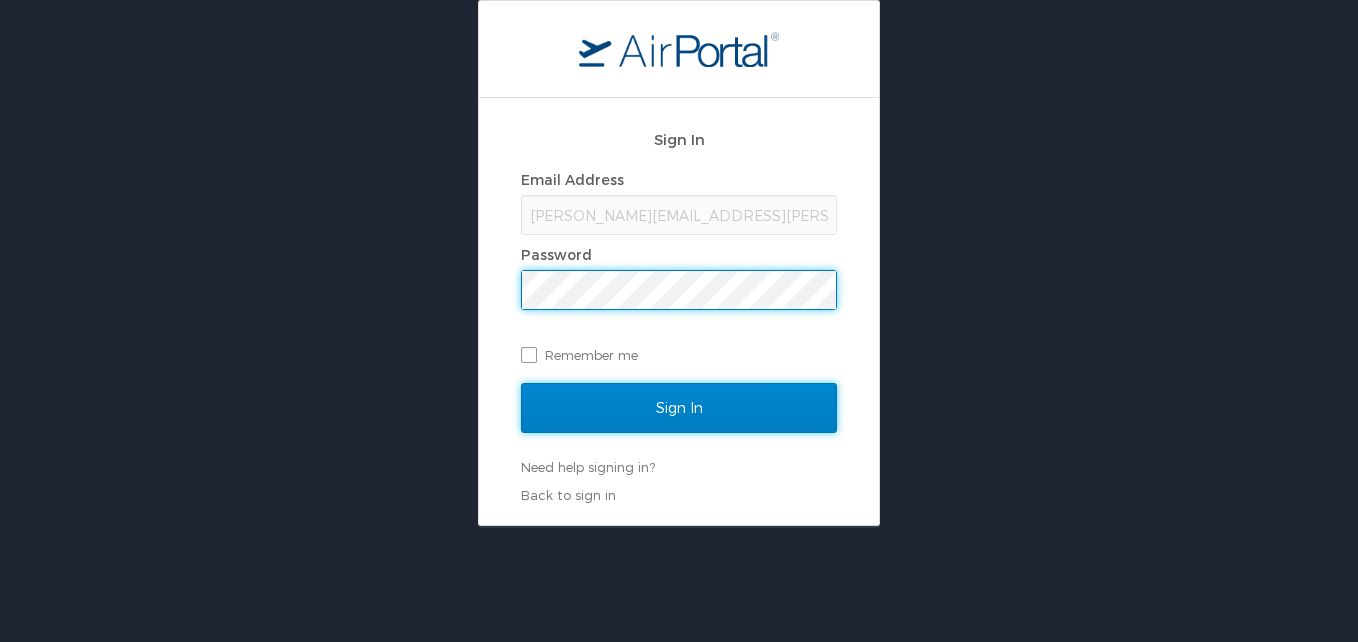 click on "Sign In" at bounding box center [679, 408] 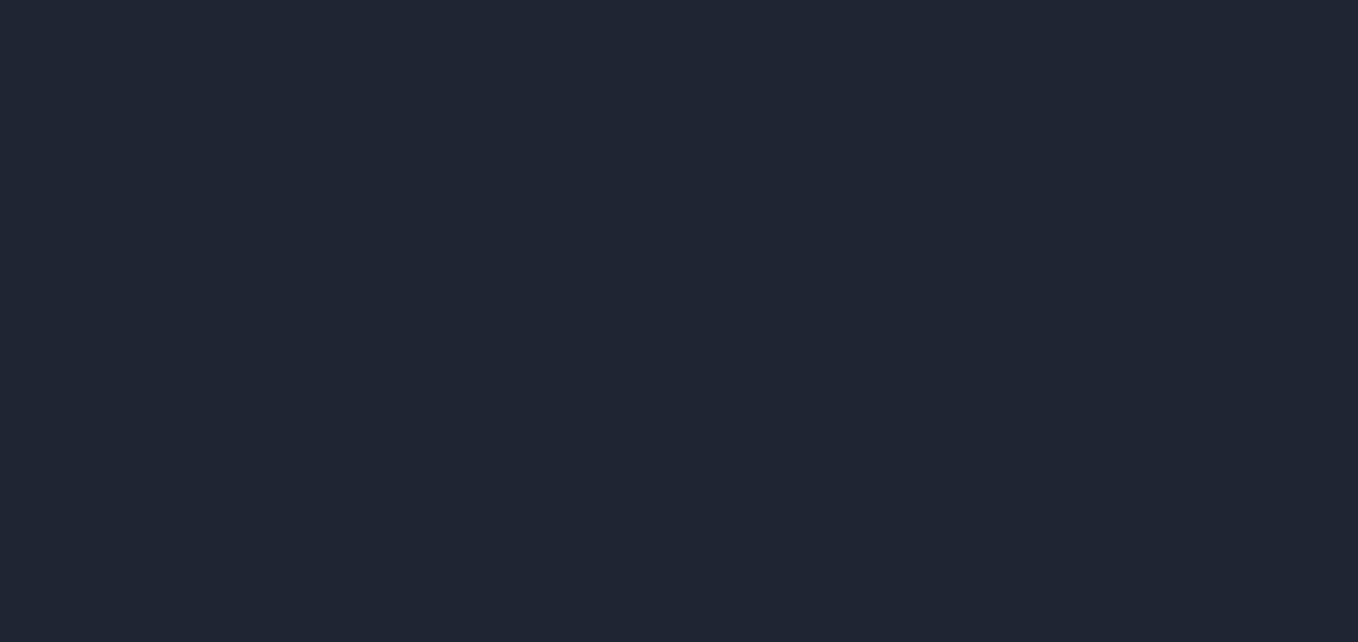 scroll, scrollTop: 0, scrollLeft: 0, axis: both 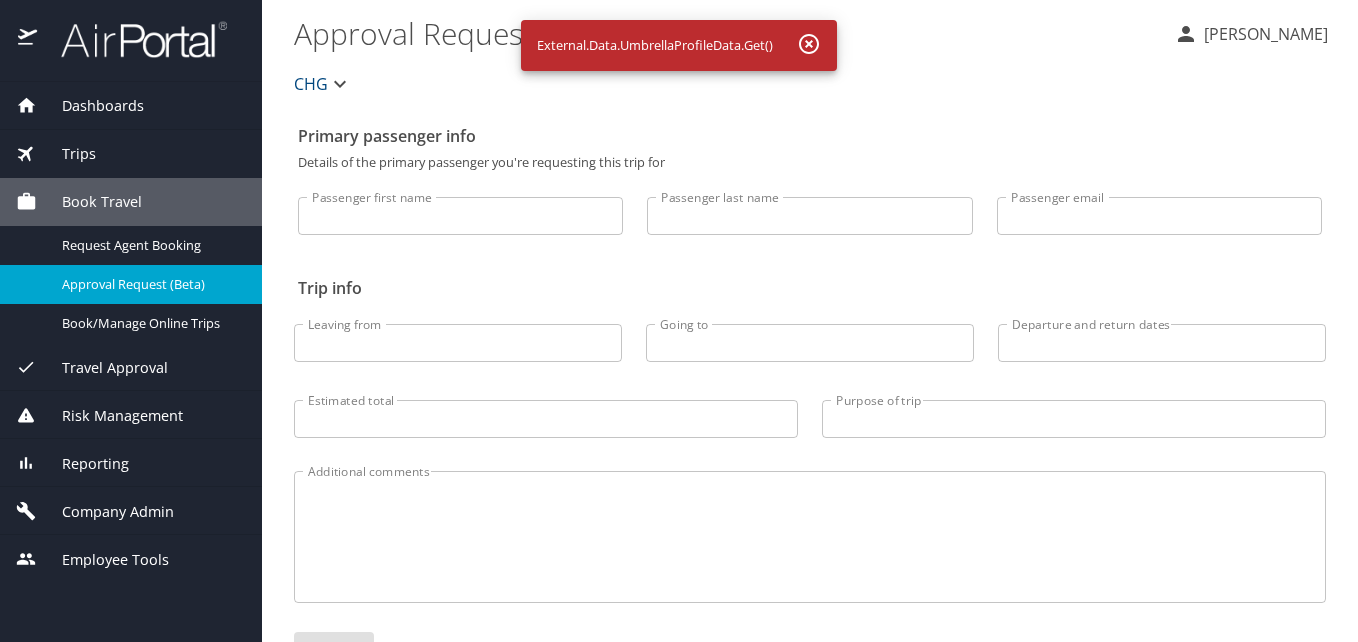 click on "Dashboards" at bounding box center (131, 106) 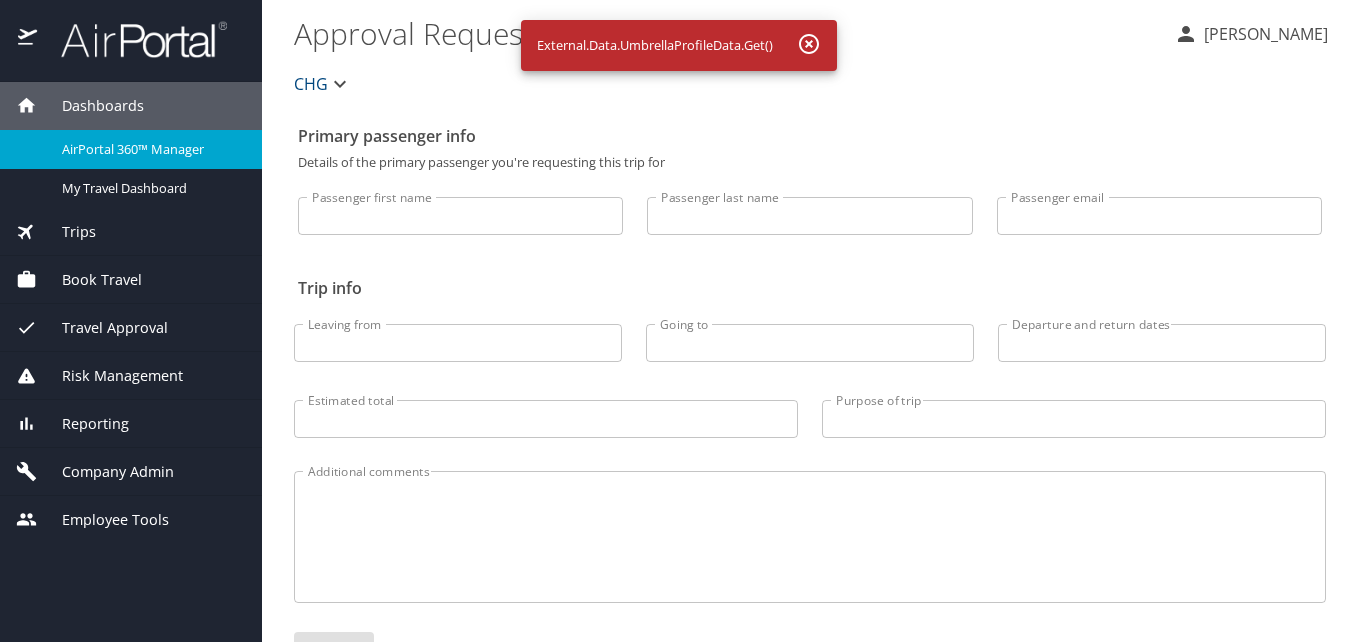 click on "AirPortal 360™ Manager" at bounding box center (150, 149) 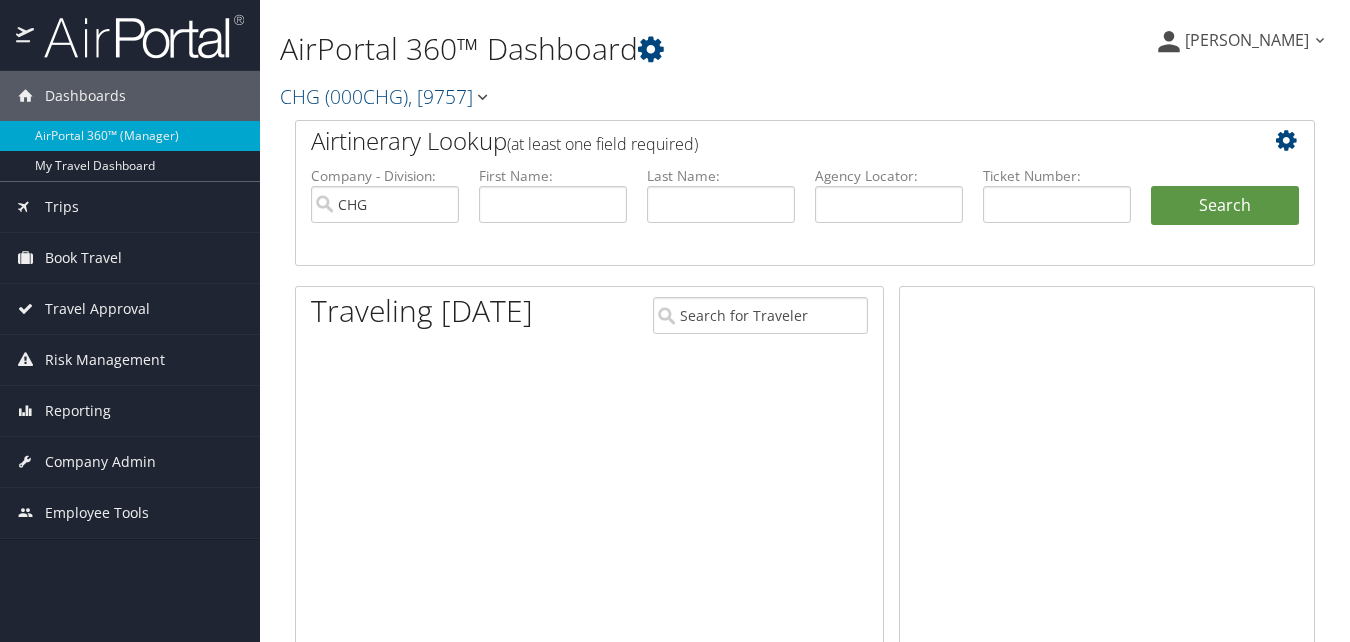 scroll, scrollTop: 0, scrollLeft: 0, axis: both 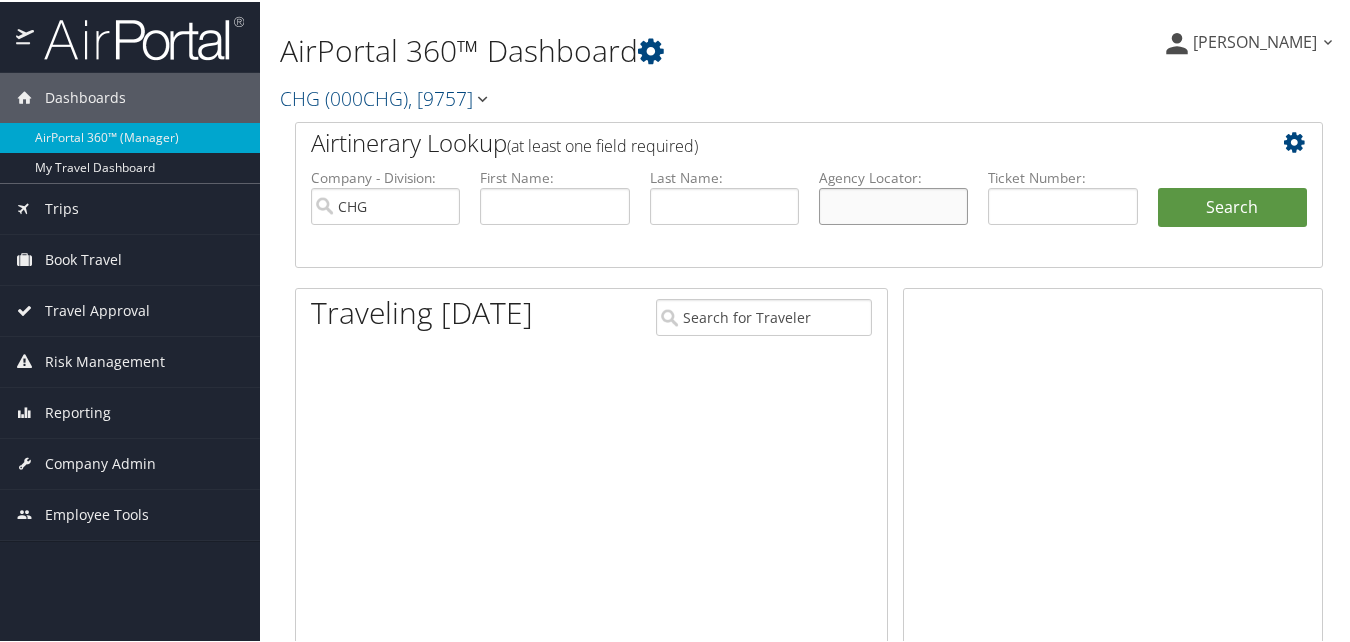 click at bounding box center (893, 204) 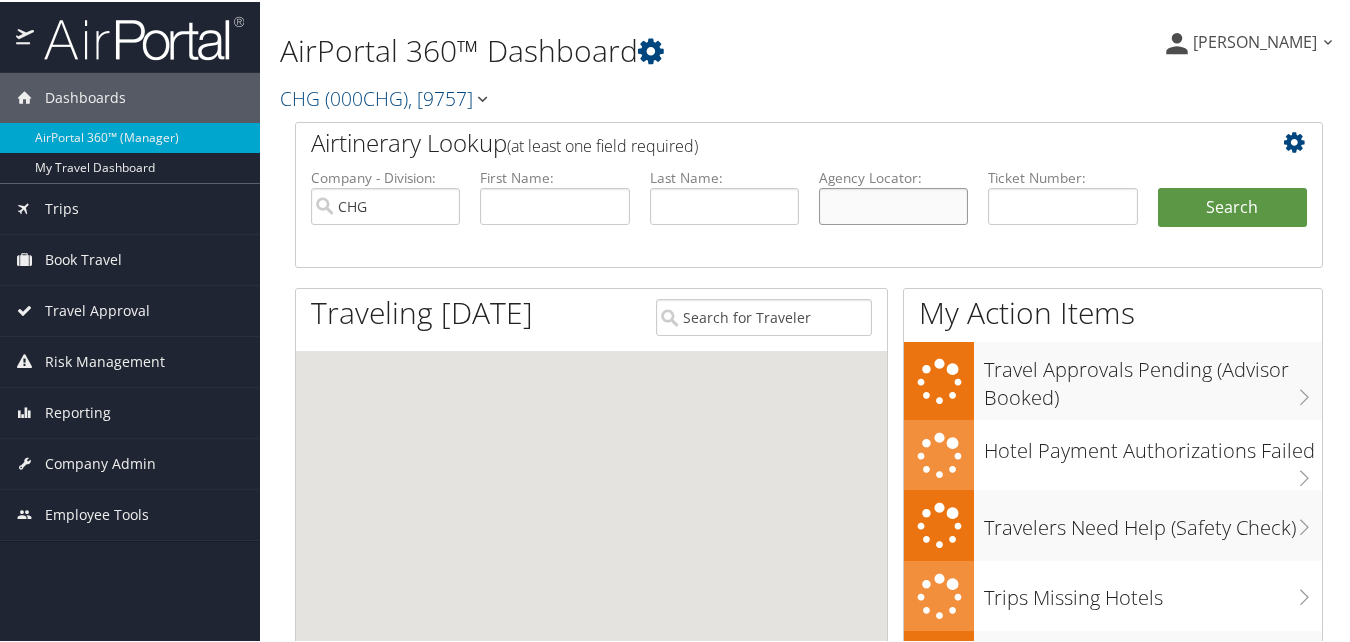 paste on "IKODCO" 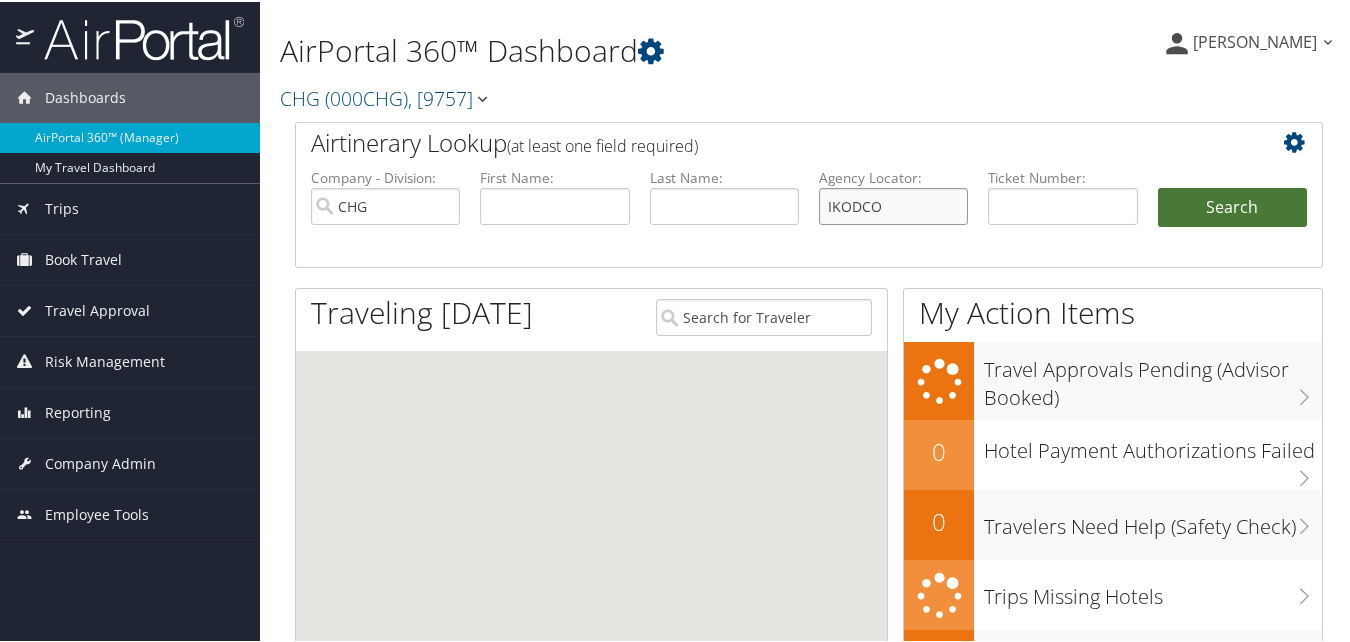 type on "IKODCO" 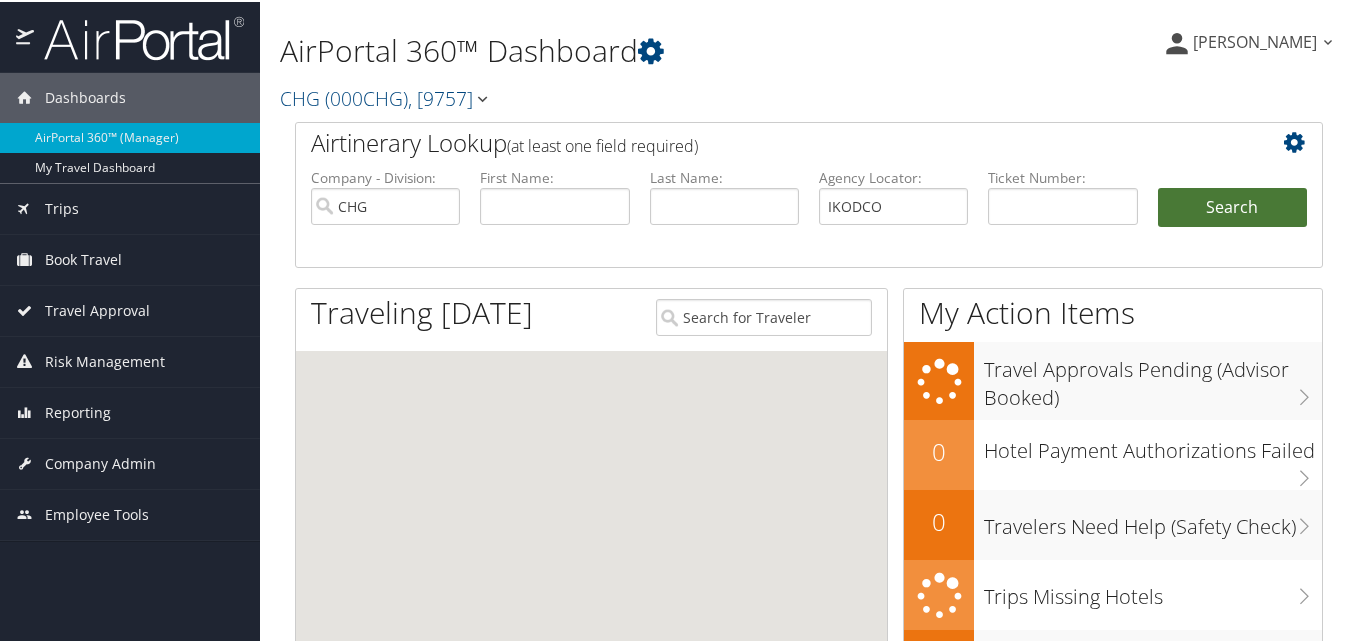 click on "Search" at bounding box center [1232, 206] 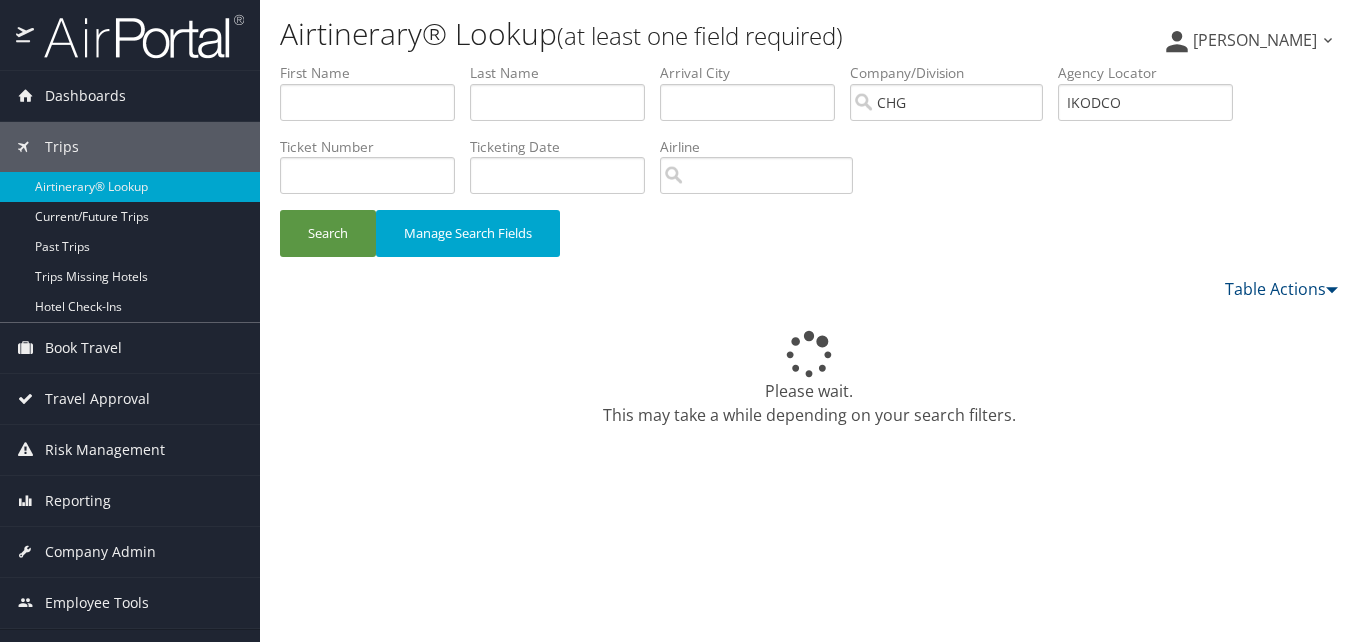 scroll, scrollTop: 0, scrollLeft: 0, axis: both 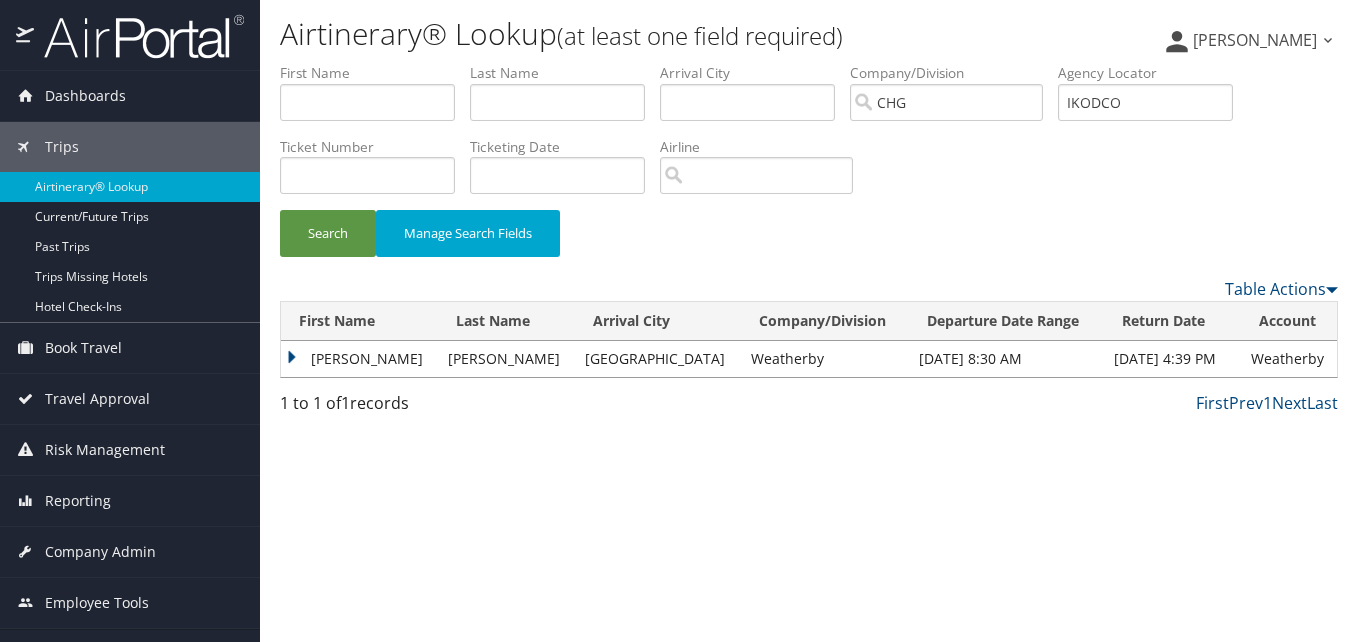 click on "[PERSON_NAME]" at bounding box center (359, 359) 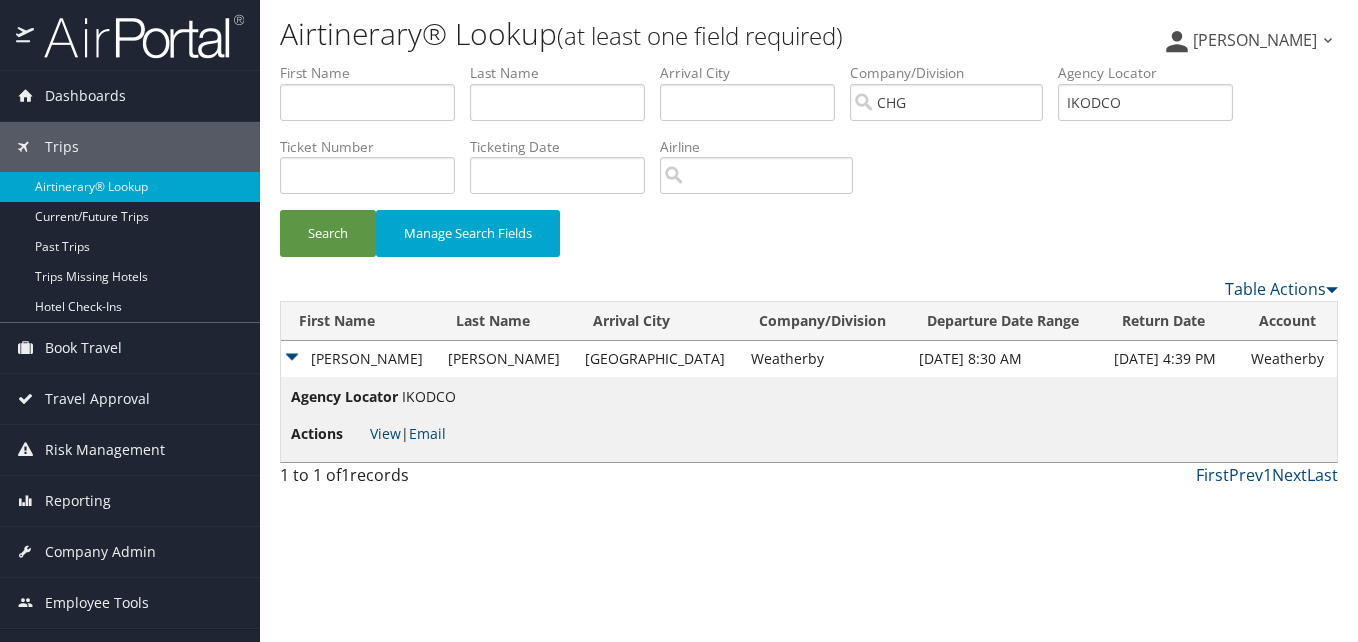 click on "Actions   View  |  Email" at bounding box center [373, 434] 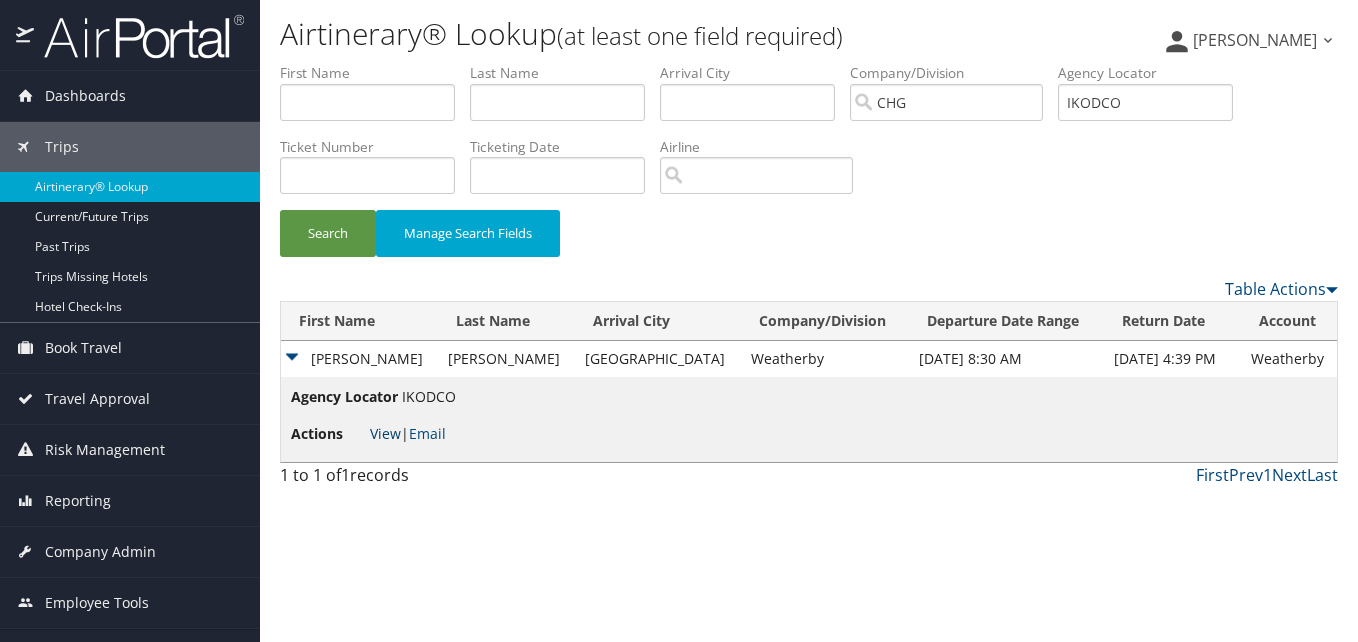 click on "View" at bounding box center [385, 433] 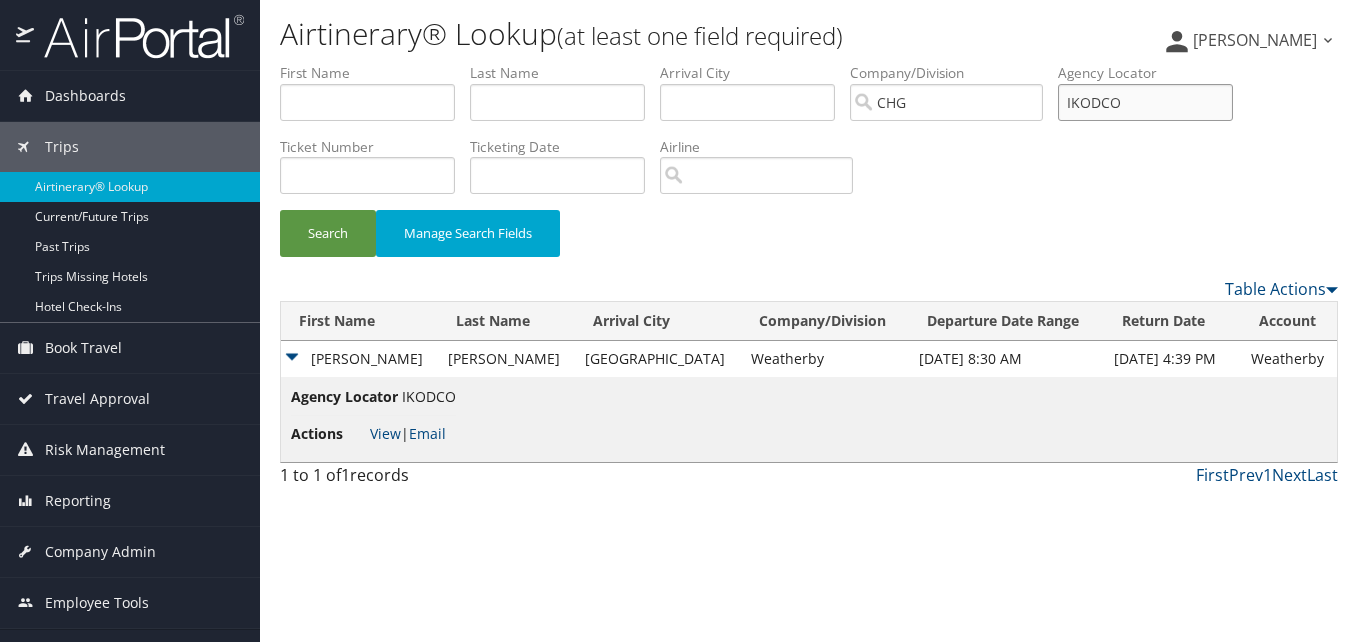 drag, startPoint x: 996, startPoint y: 121, endPoint x: 908, endPoint y: 134, distance: 88.95505 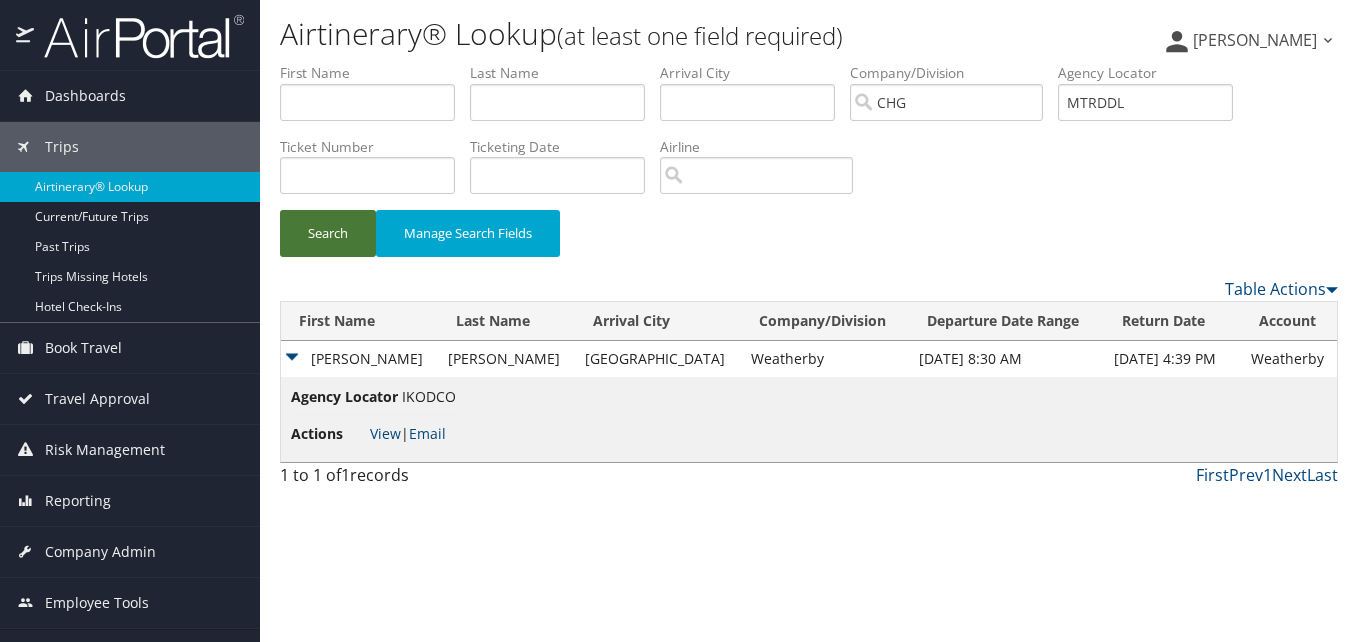 click on "Search" at bounding box center [328, 233] 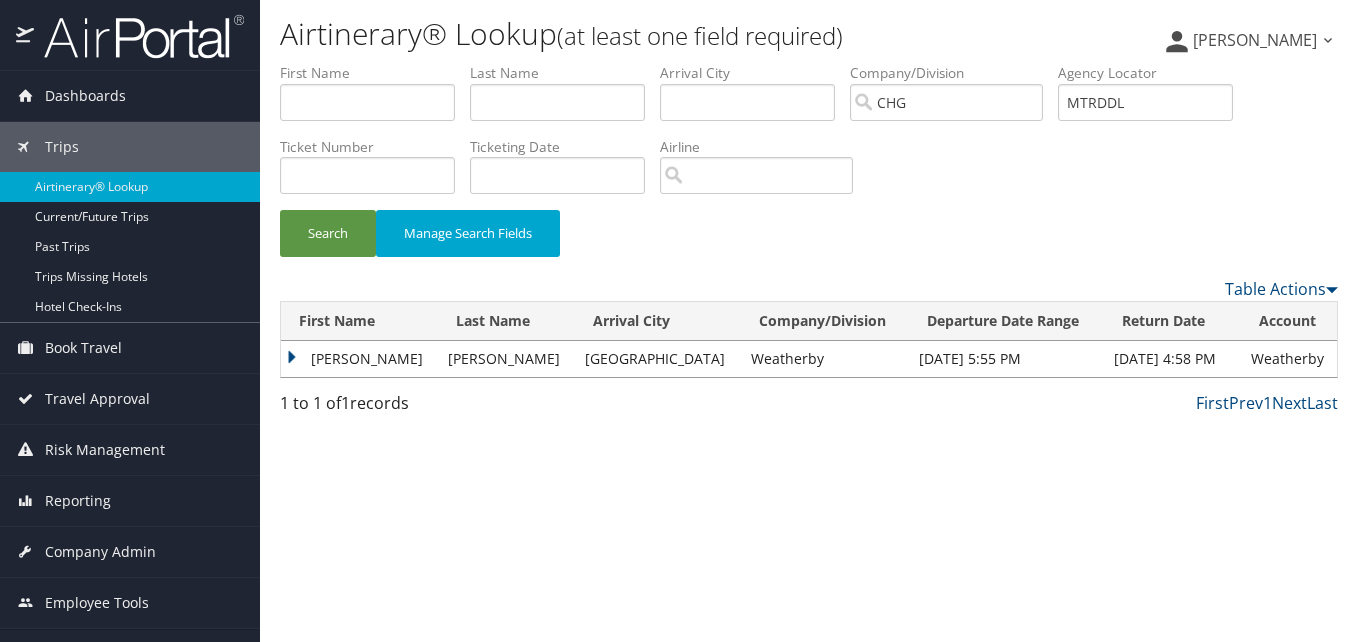 click on "Rebecca" at bounding box center (359, 359) 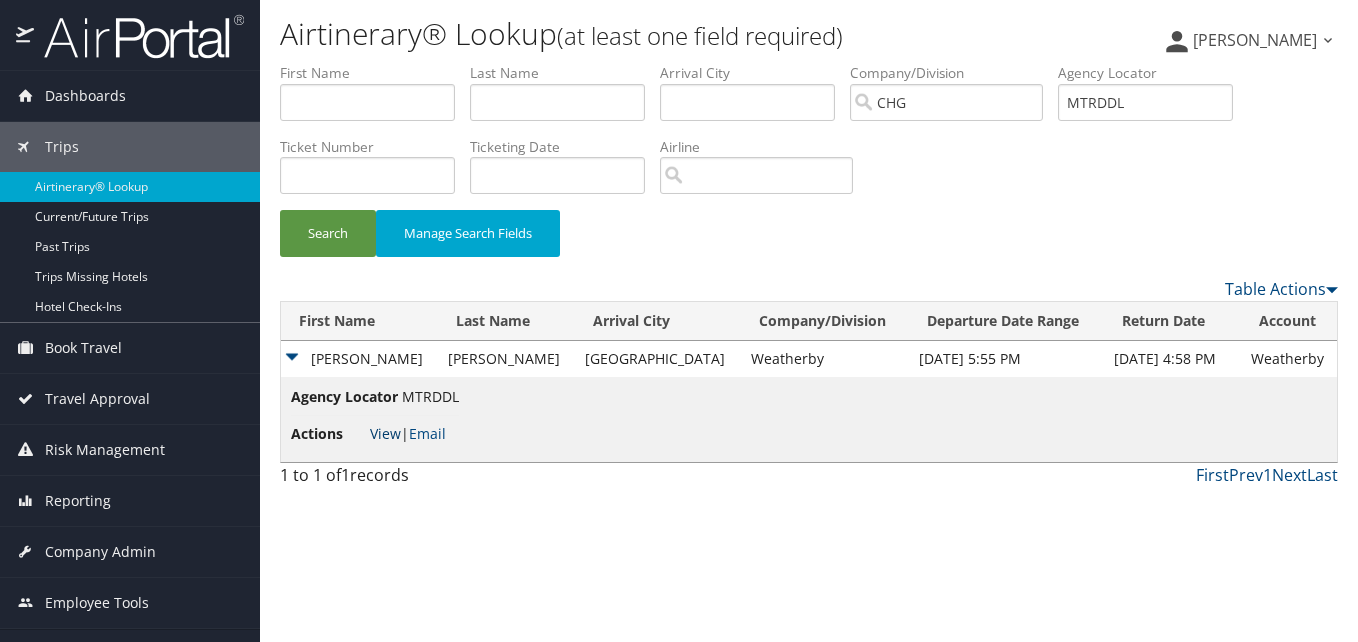 click on "View" at bounding box center [385, 433] 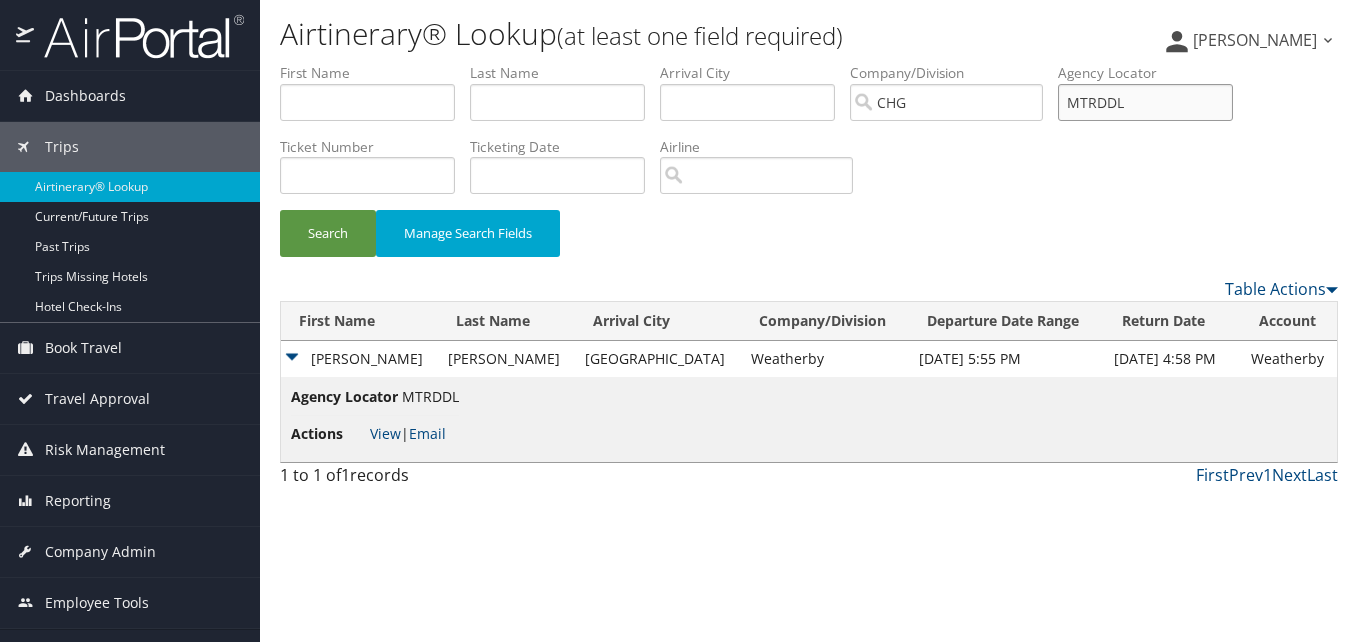 drag, startPoint x: 1144, startPoint y: 108, endPoint x: 1032, endPoint y: 112, distance: 112.0714 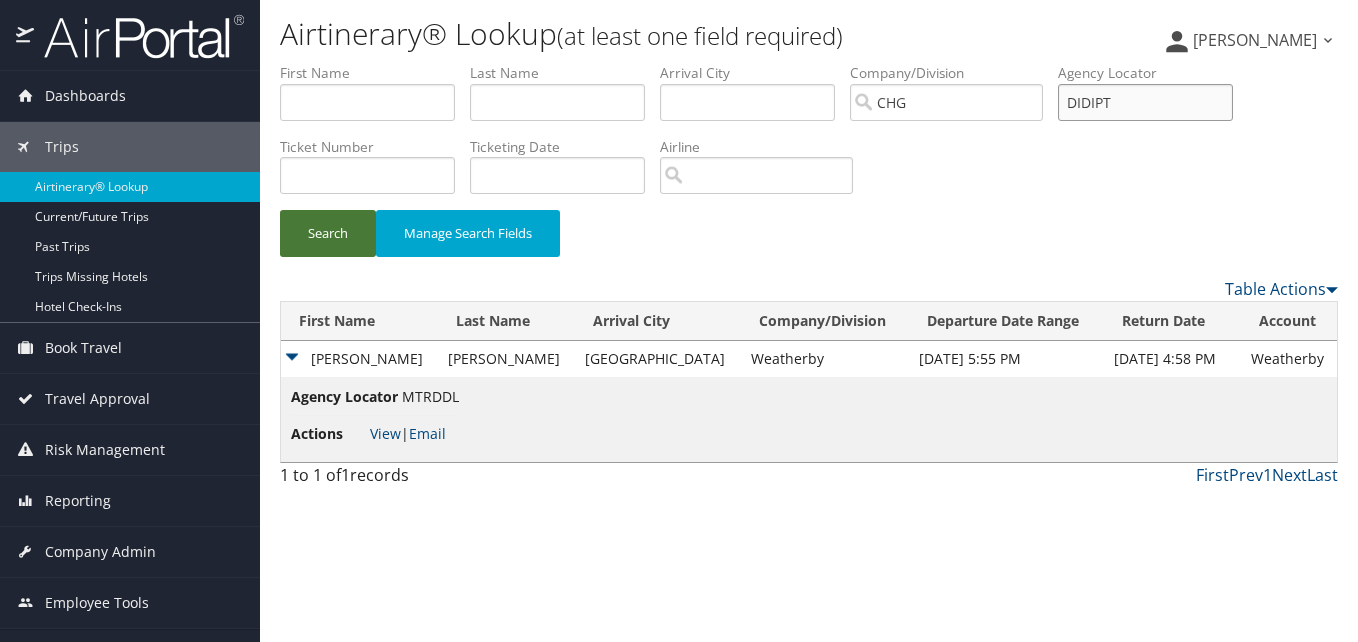 type on "DIDIPT" 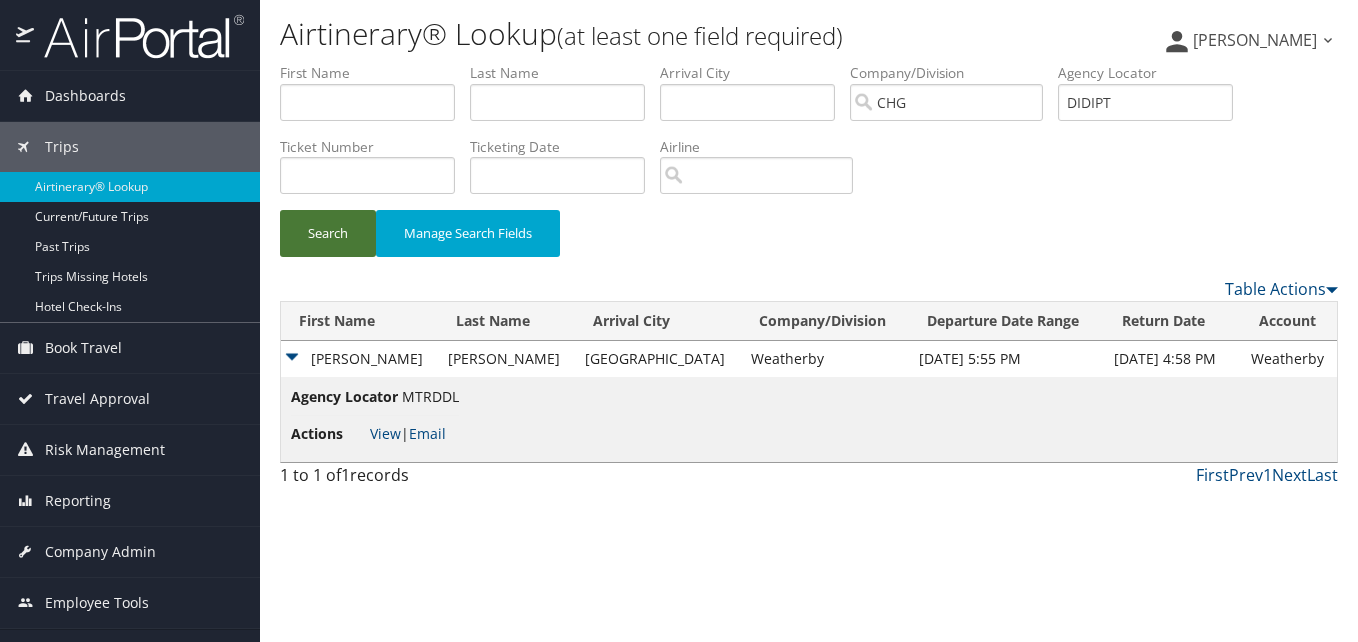 click on "Search" at bounding box center [328, 233] 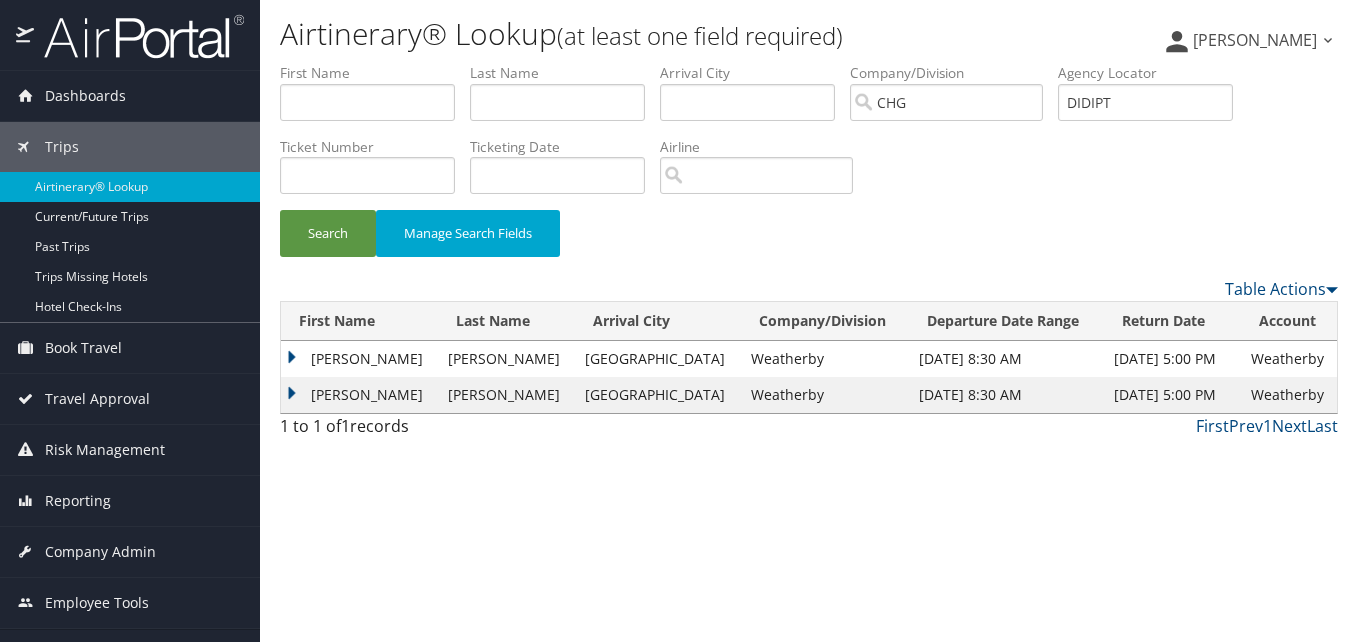 click on "Rebecca" at bounding box center (359, 395) 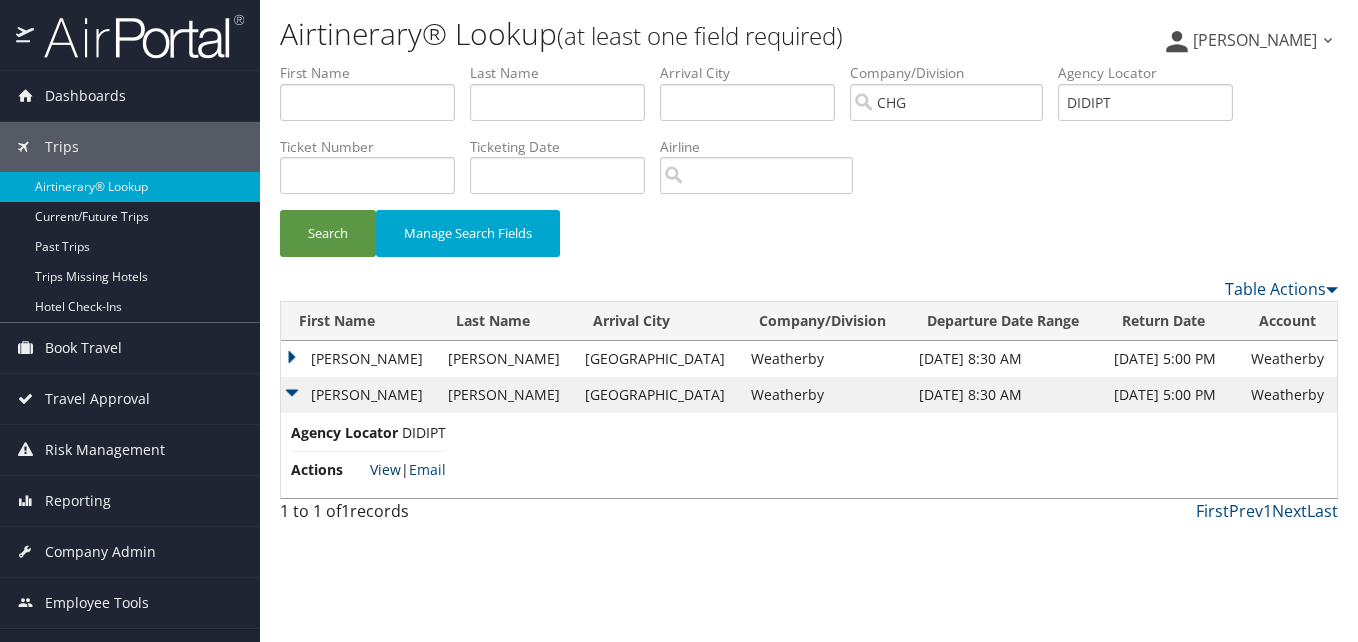 click on "View" at bounding box center [385, 469] 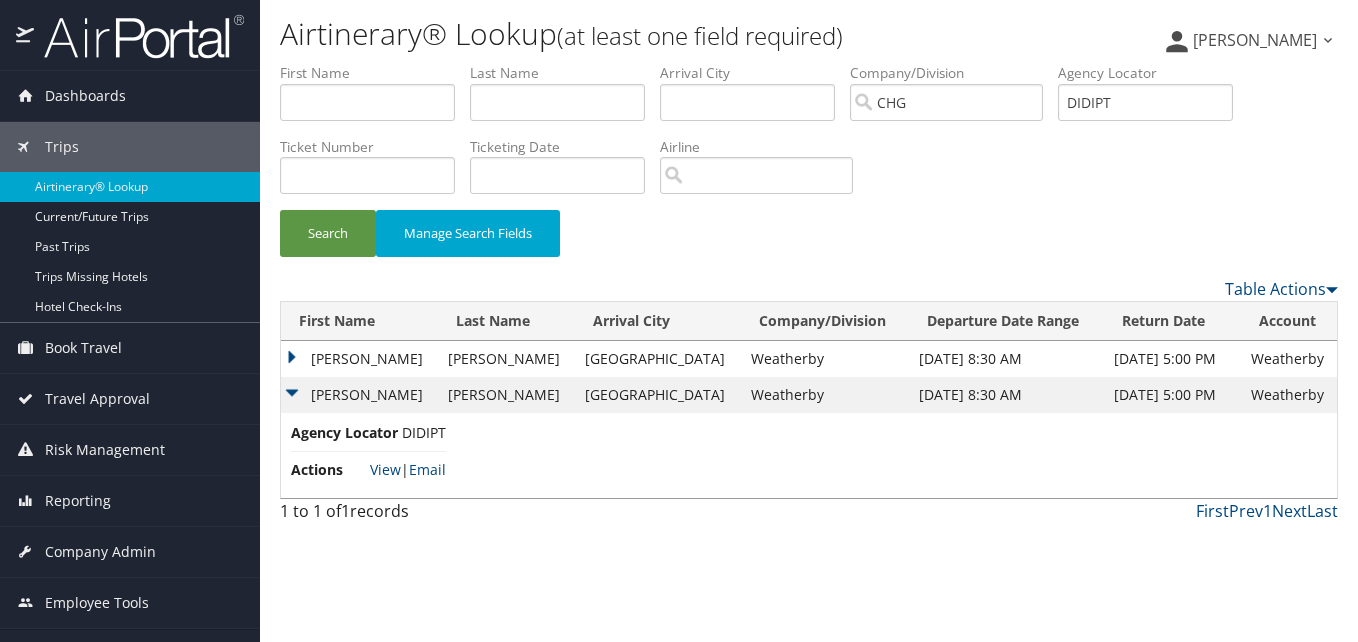 click on "Rebecca" at bounding box center [359, 359] 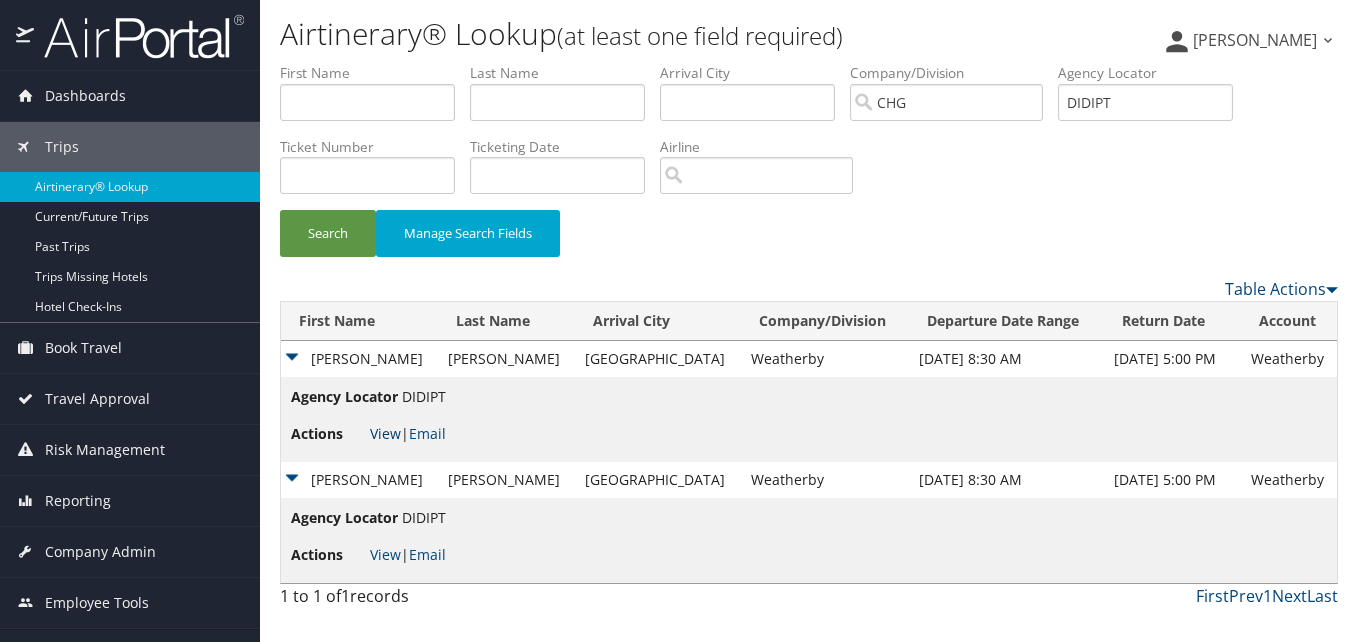 click on "View" at bounding box center [385, 433] 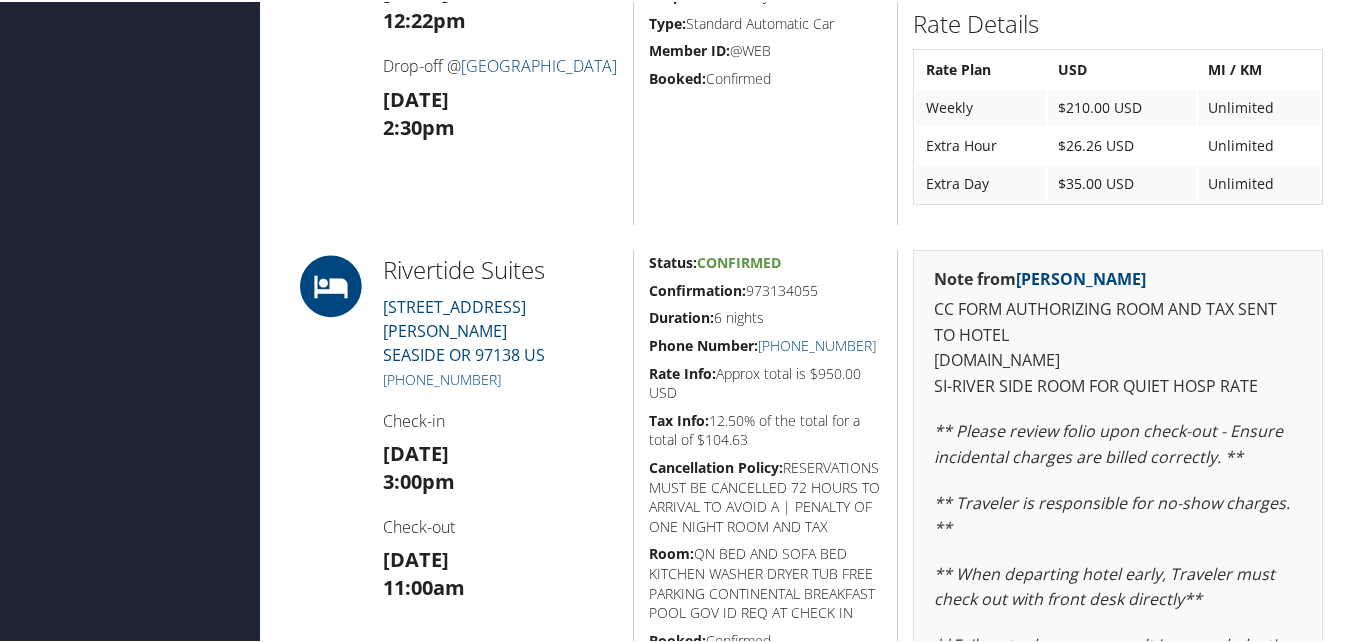 scroll, scrollTop: 1500, scrollLeft: 0, axis: vertical 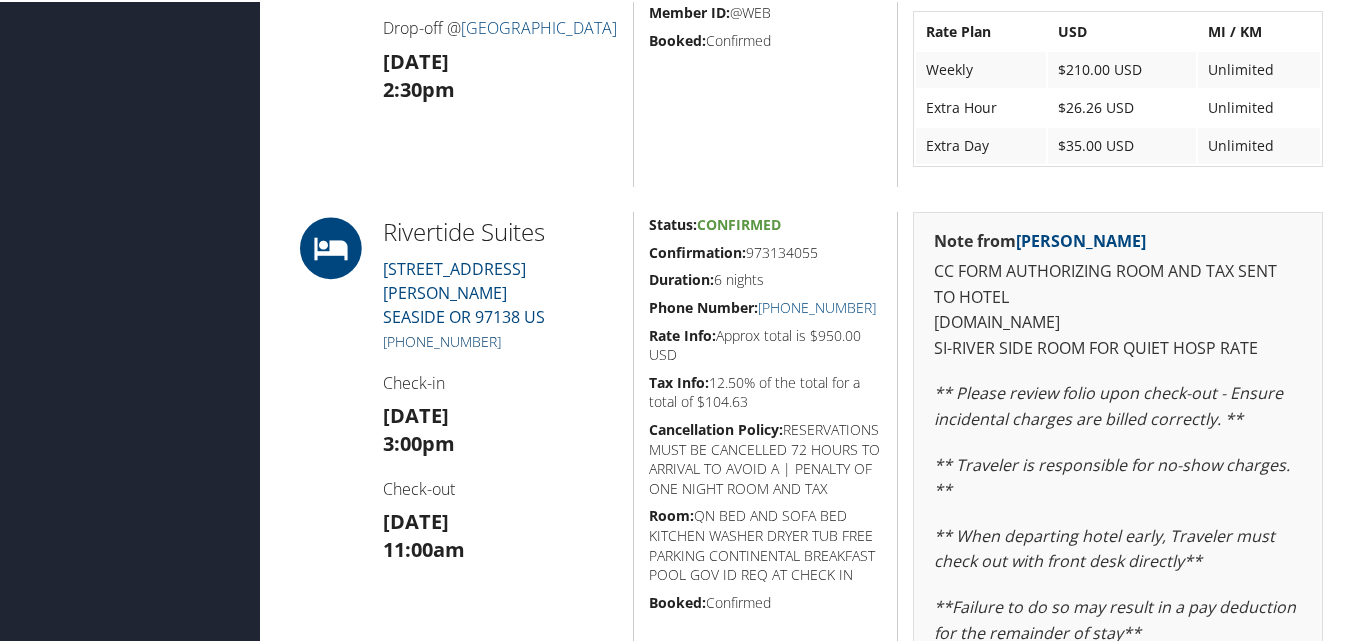 copy on "503) 717-1100" 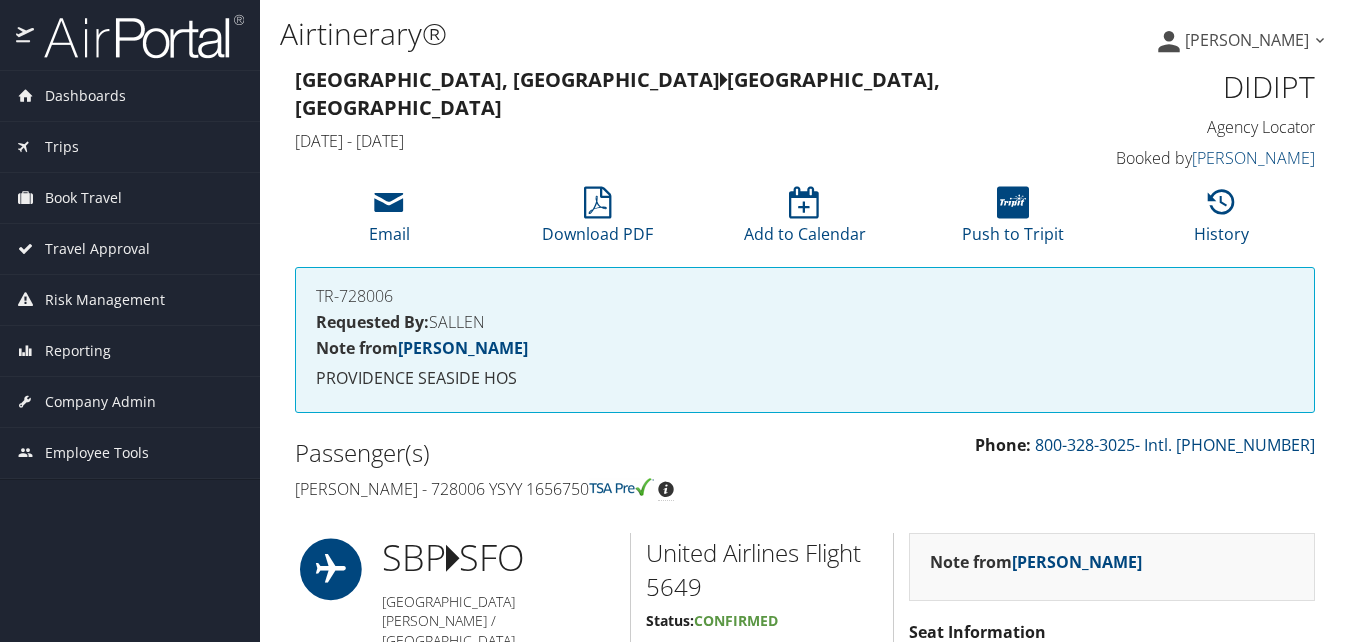 scroll, scrollTop: 0, scrollLeft: 0, axis: both 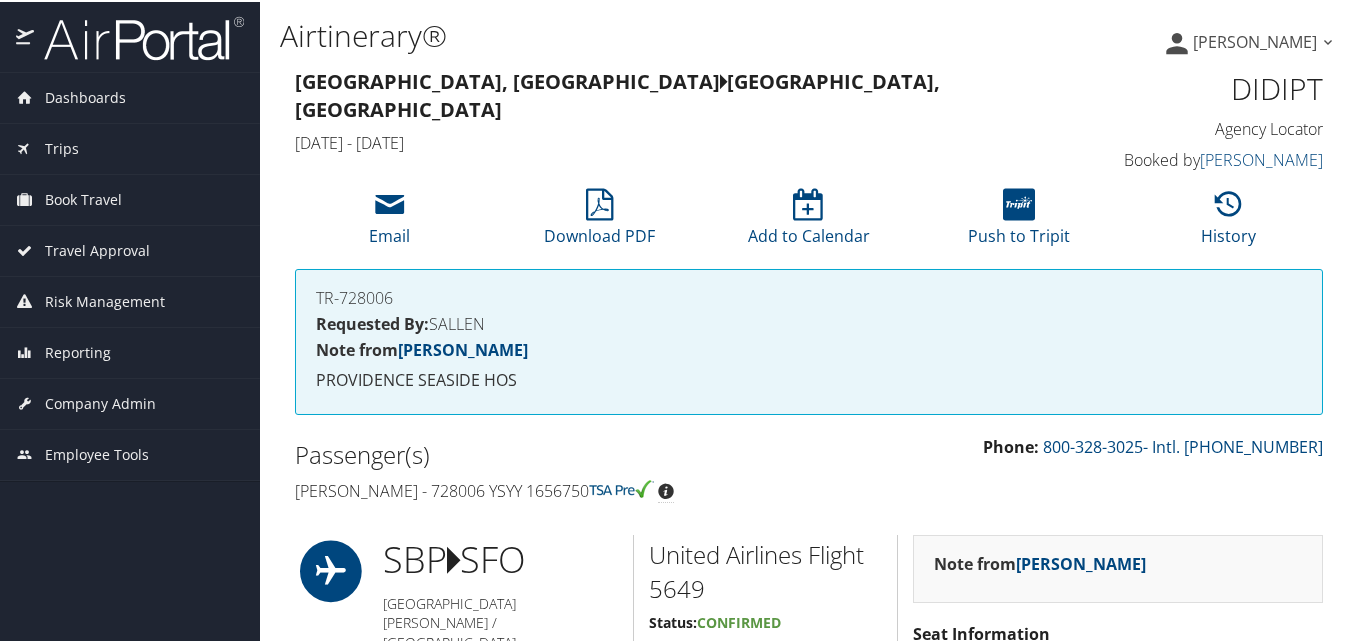 click on "DIDIPT
Agency Locator
Agency Locator DIDIPT
Booked by  Jeana Hart
Booked by  Jeana Hart" at bounding box center (1206, 120) 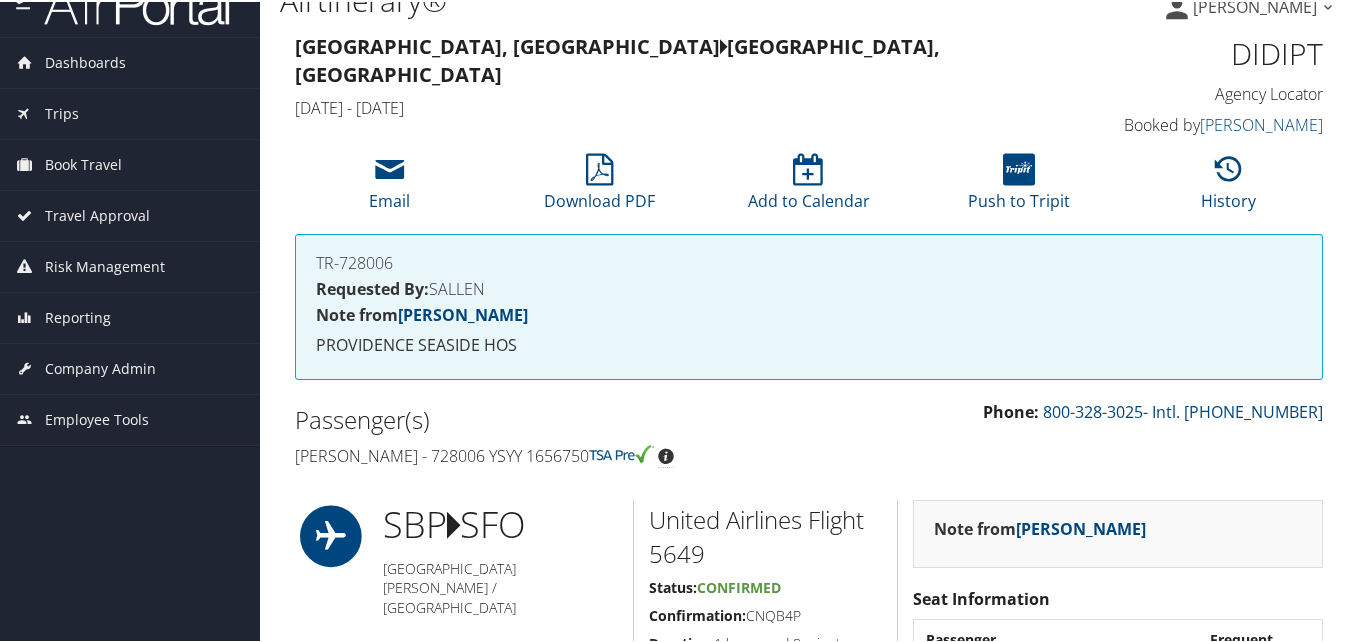 scroll, scrollTop: 0, scrollLeft: 0, axis: both 